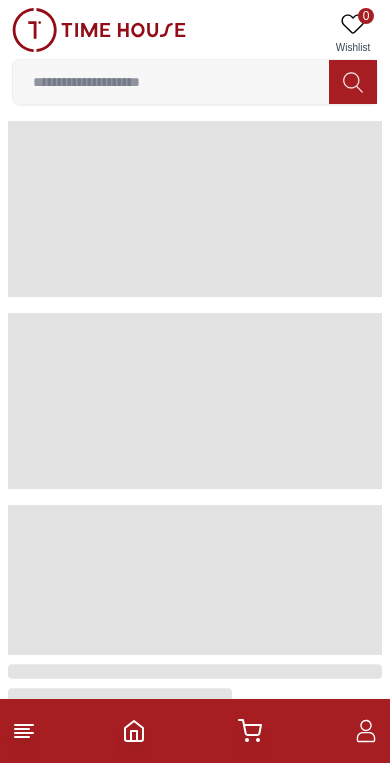 scroll, scrollTop: 0, scrollLeft: 0, axis: both 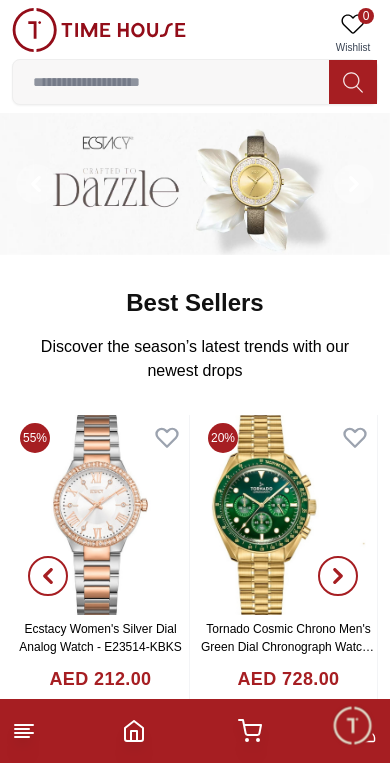click at bounding box center [171, 82] 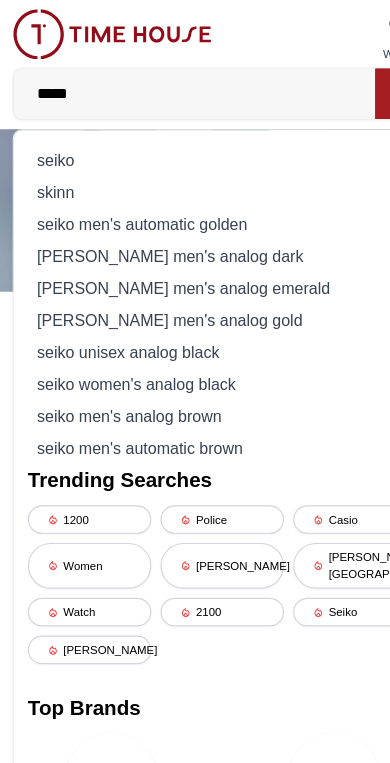 type on "*****" 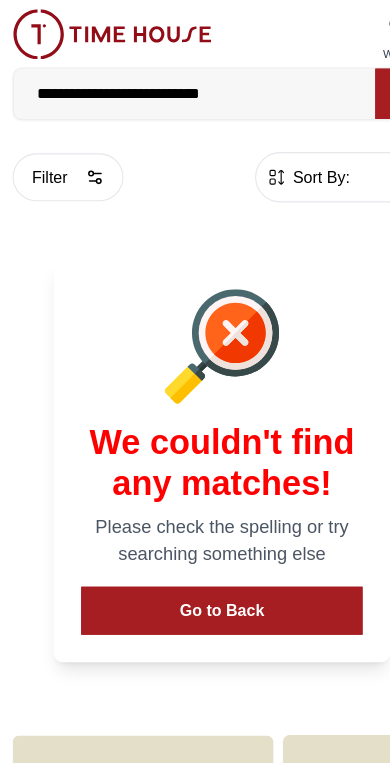 click on "Go to Back" at bounding box center (195, 534) 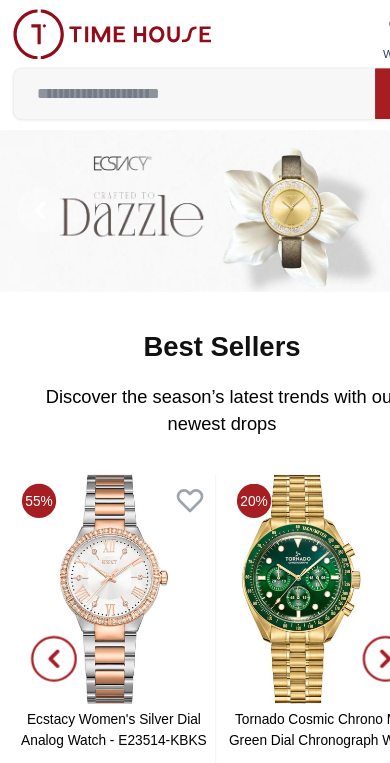 click at bounding box center (171, 82) 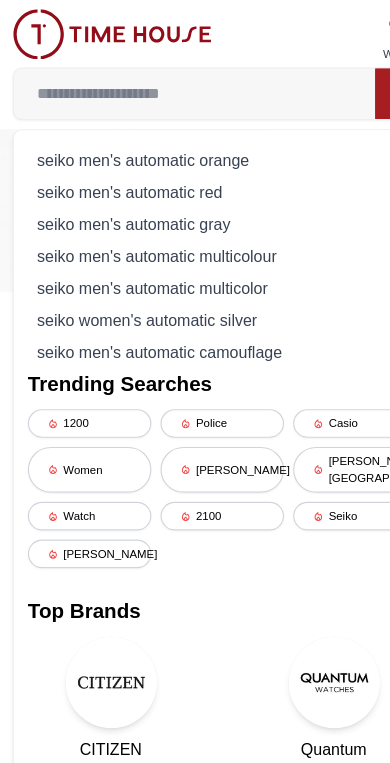 scroll, scrollTop: 0, scrollLeft: 0, axis: both 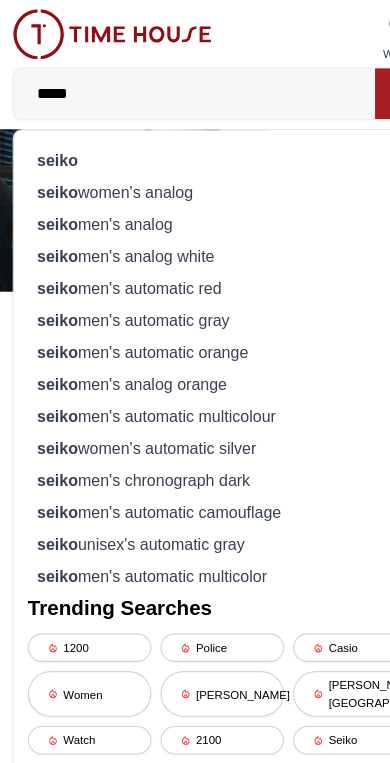 type on "*****" 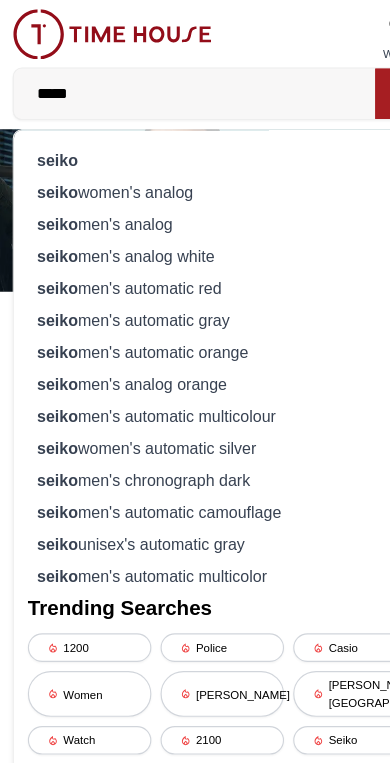 click on "*****" at bounding box center (171, 82) 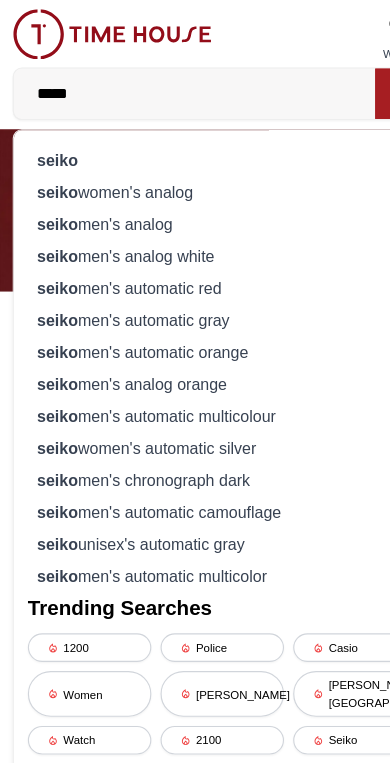 click on "*****" at bounding box center (171, 82) 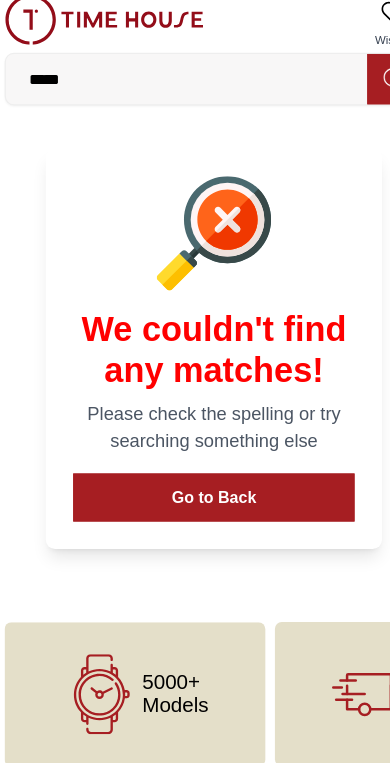 scroll, scrollTop: 0, scrollLeft: 0, axis: both 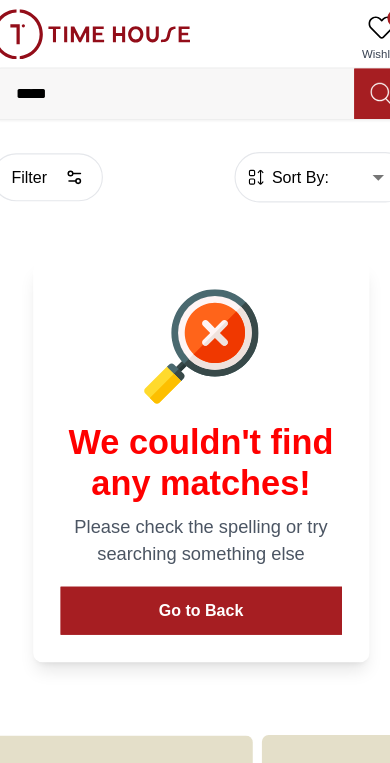 click on "Go to Back" at bounding box center [195, 534] 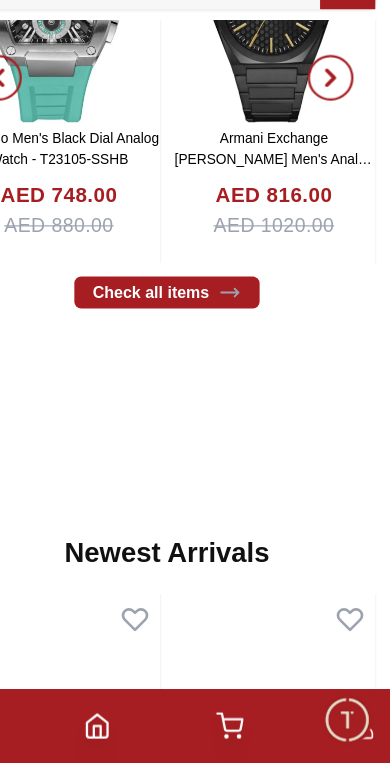 scroll, scrollTop: 414, scrollLeft: 0, axis: vertical 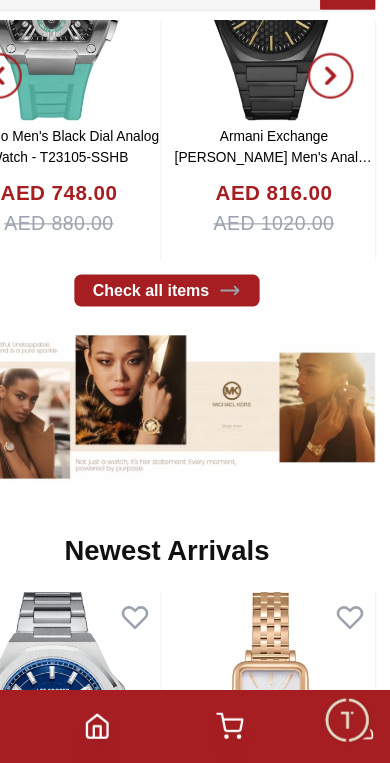 click at bounding box center (352, 725) 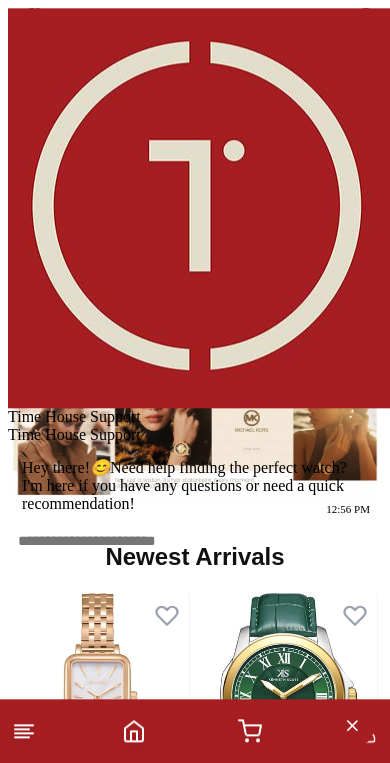 scroll, scrollTop: 434, scrollLeft: 0, axis: vertical 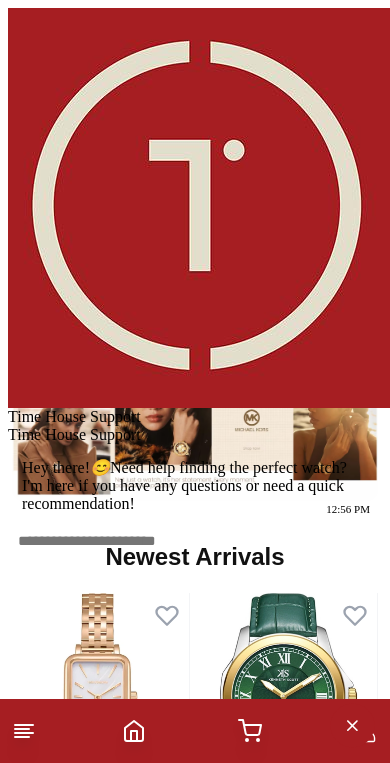 click at bounding box center [8, 8] 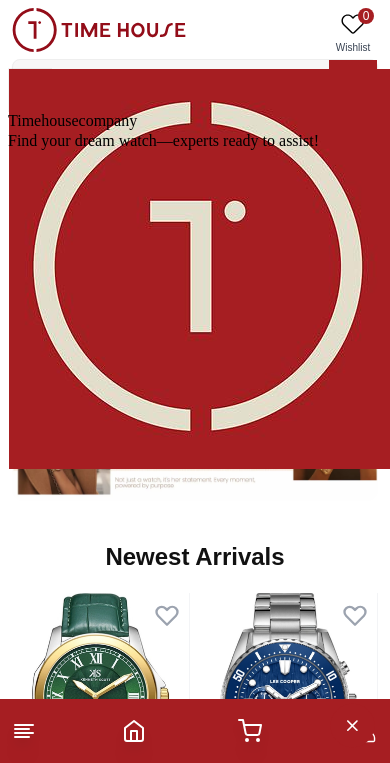 click at bounding box center (8, 8) 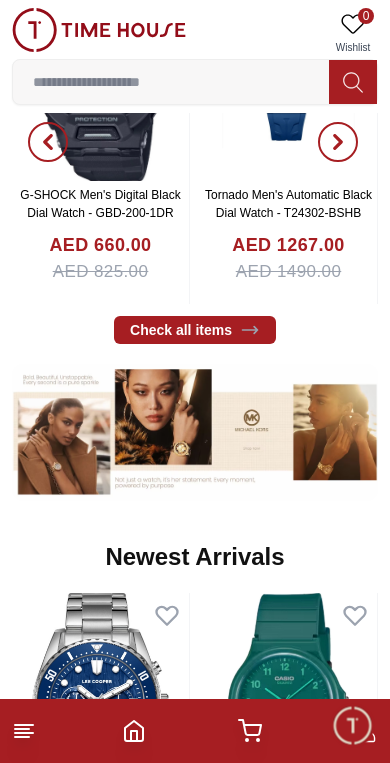 click 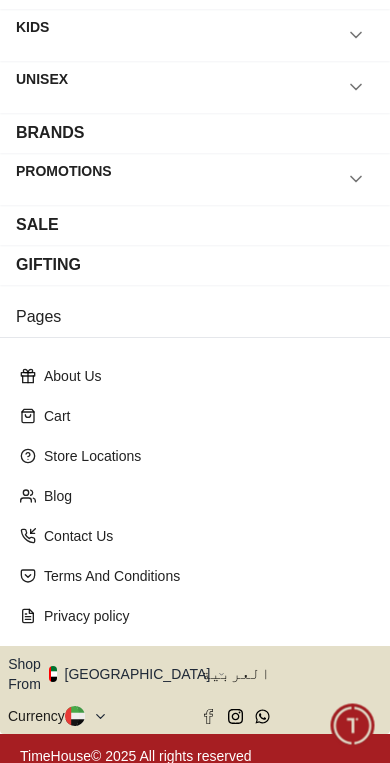 scroll, scrollTop: 170, scrollLeft: 0, axis: vertical 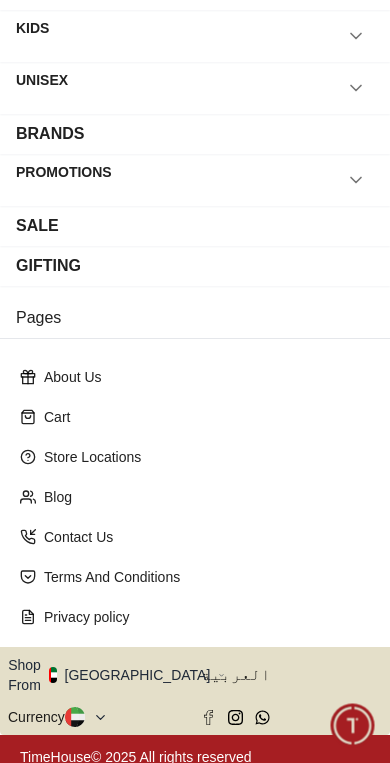 click 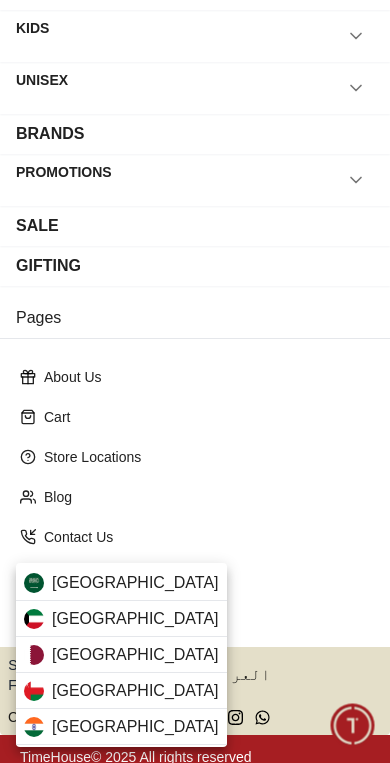 click at bounding box center [195, 381] 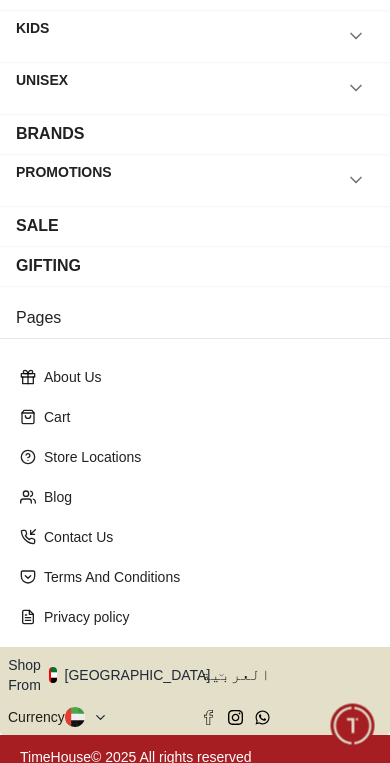 click 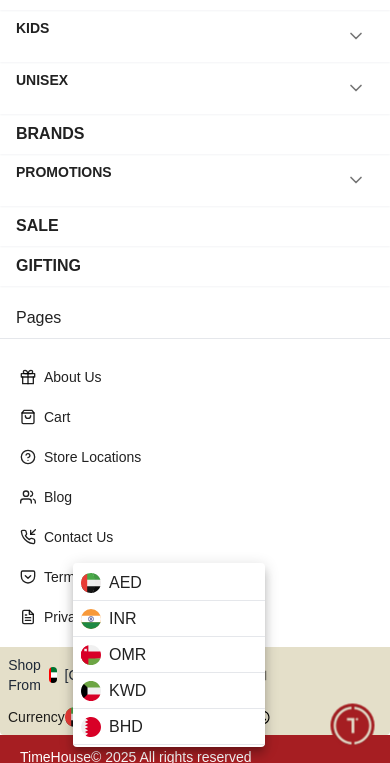 click at bounding box center [195, 381] 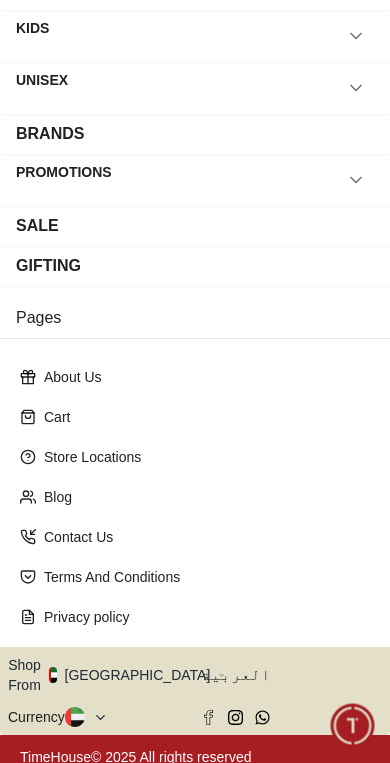 click 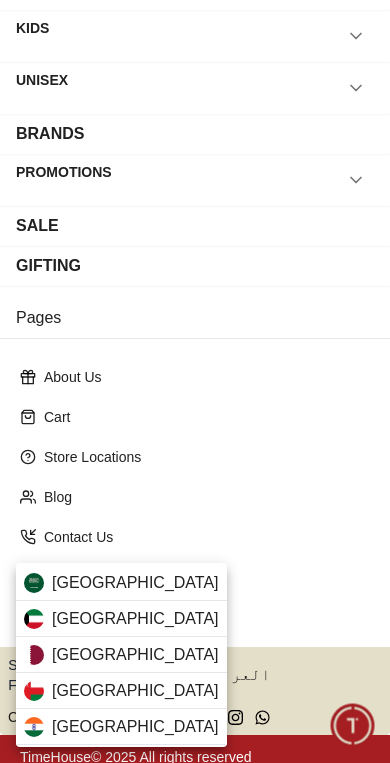 click on "[GEOGRAPHIC_DATA]" at bounding box center [121, 583] 